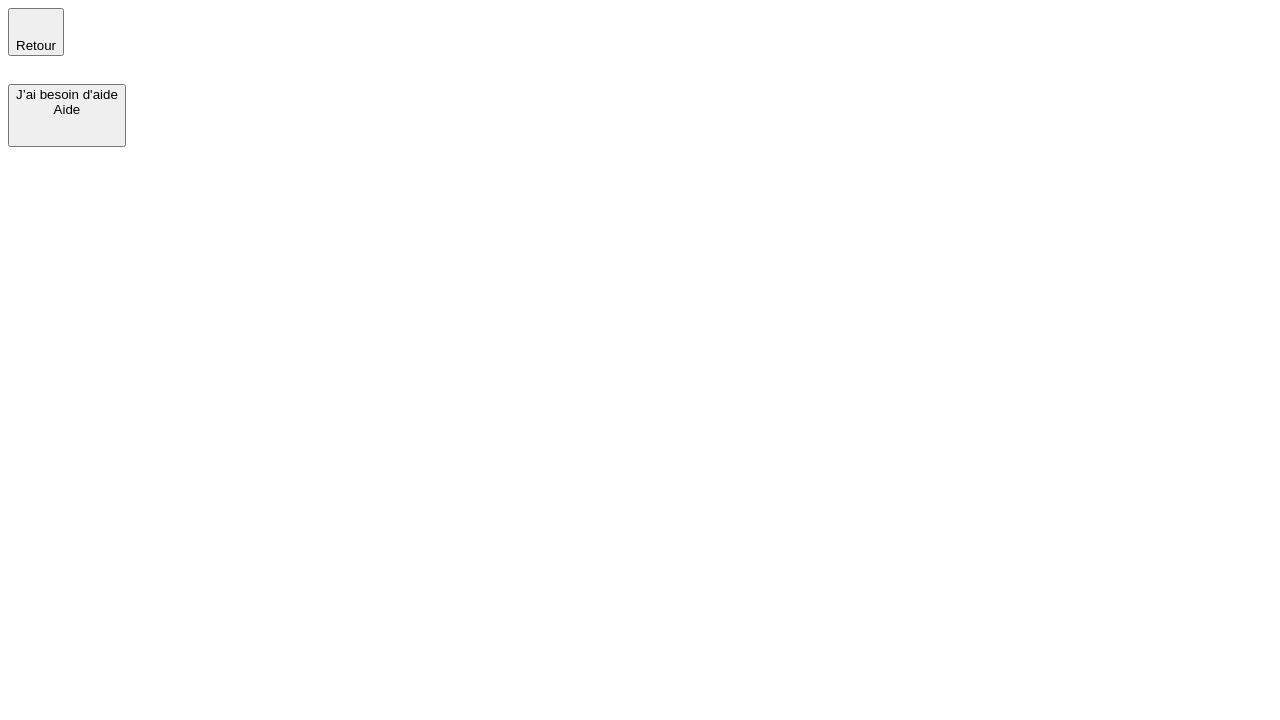 scroll, scrollTop: 0, scrollLeft: 0, axis: both 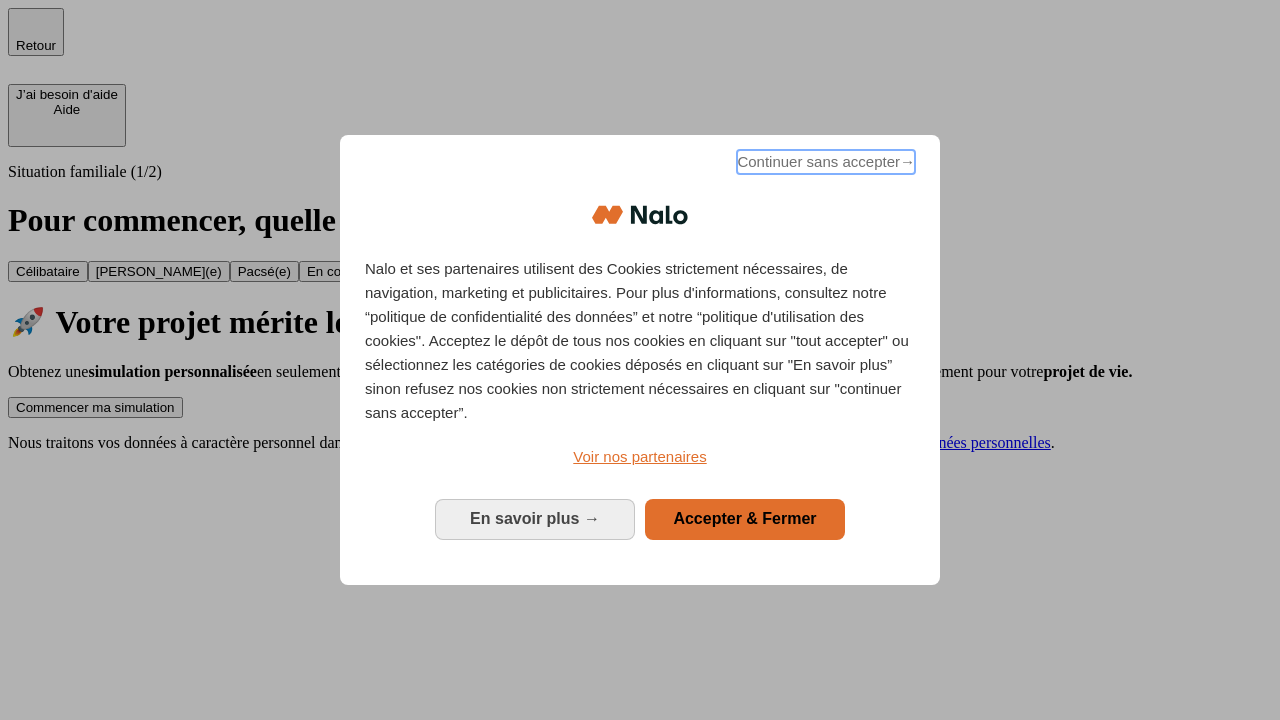 click on "Continuer sans accepter  →" at bounding box center [826, 162] 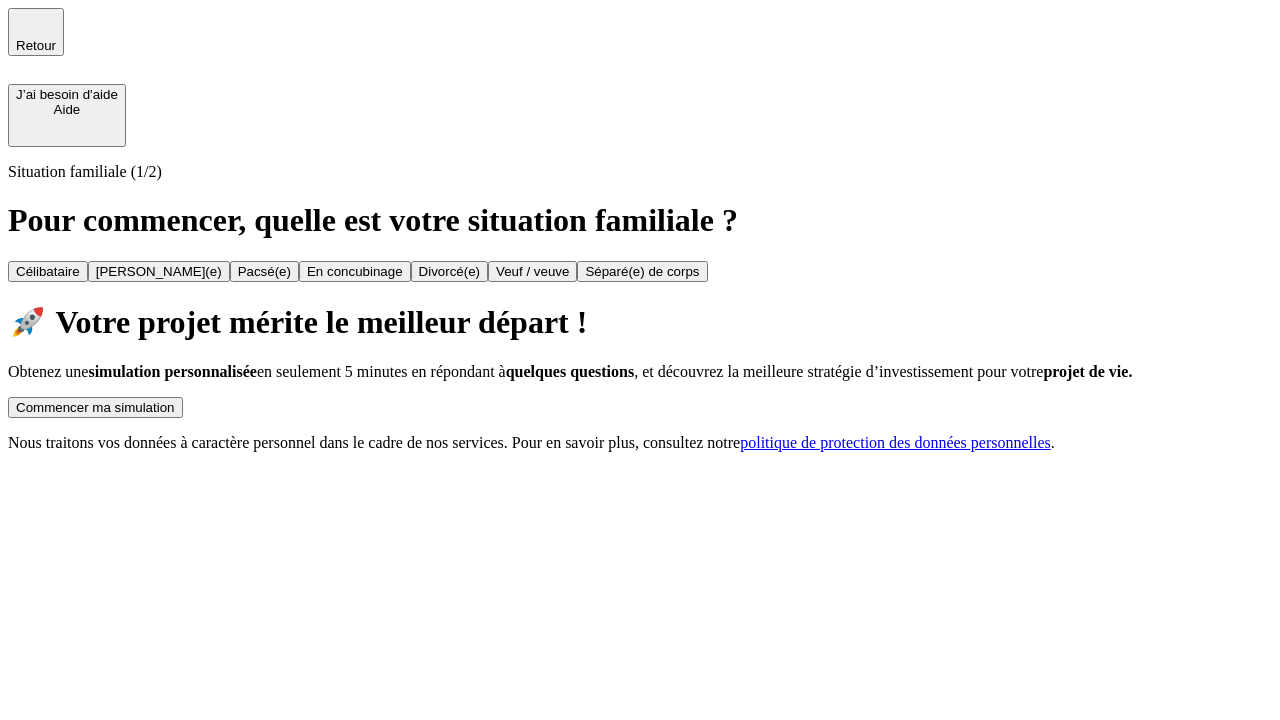 click on "Commencer ma simulation" at bounding box center (95, 407) 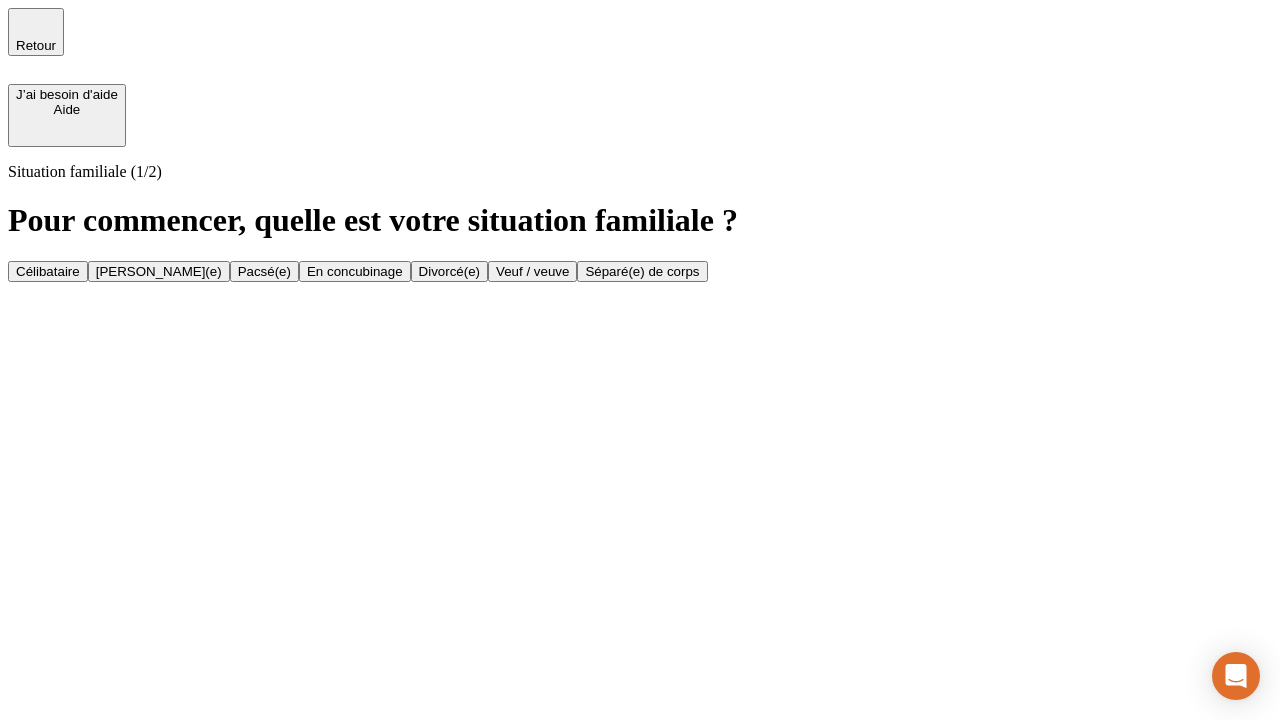 click on "Célibataire" at bounding box center [48, 271] 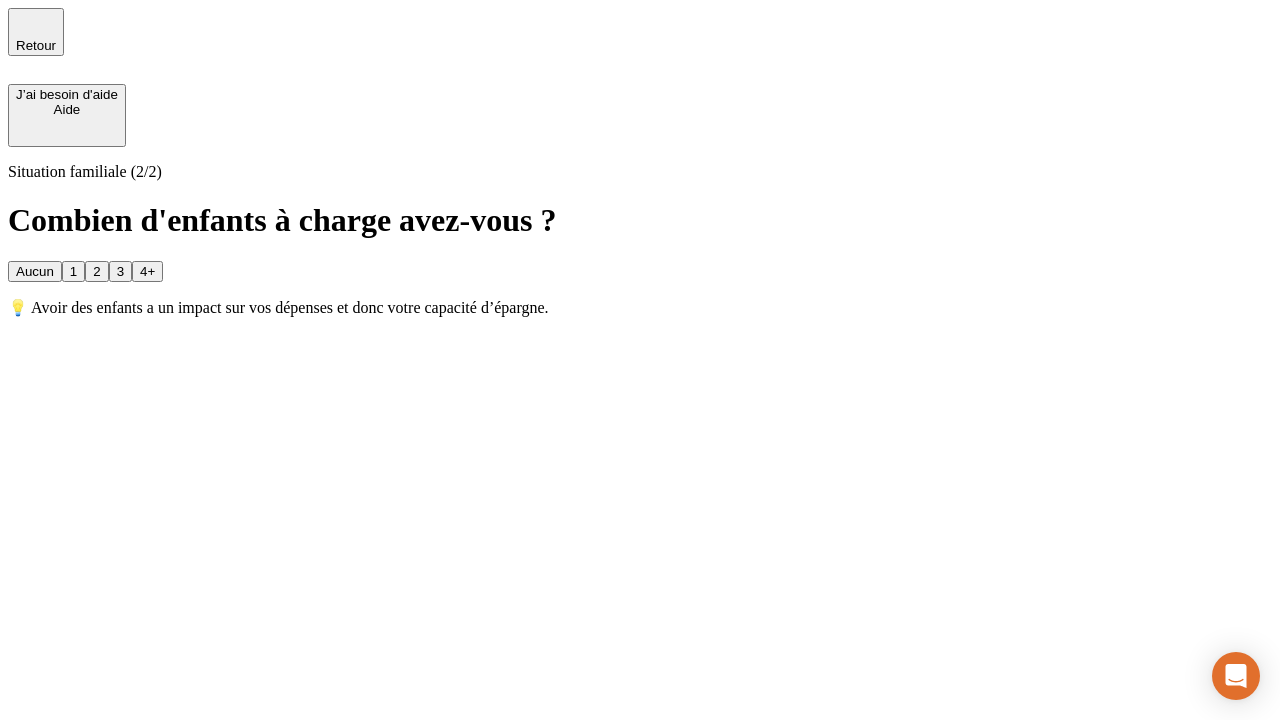 click on "Aucun" at bounding box center (35, 271) 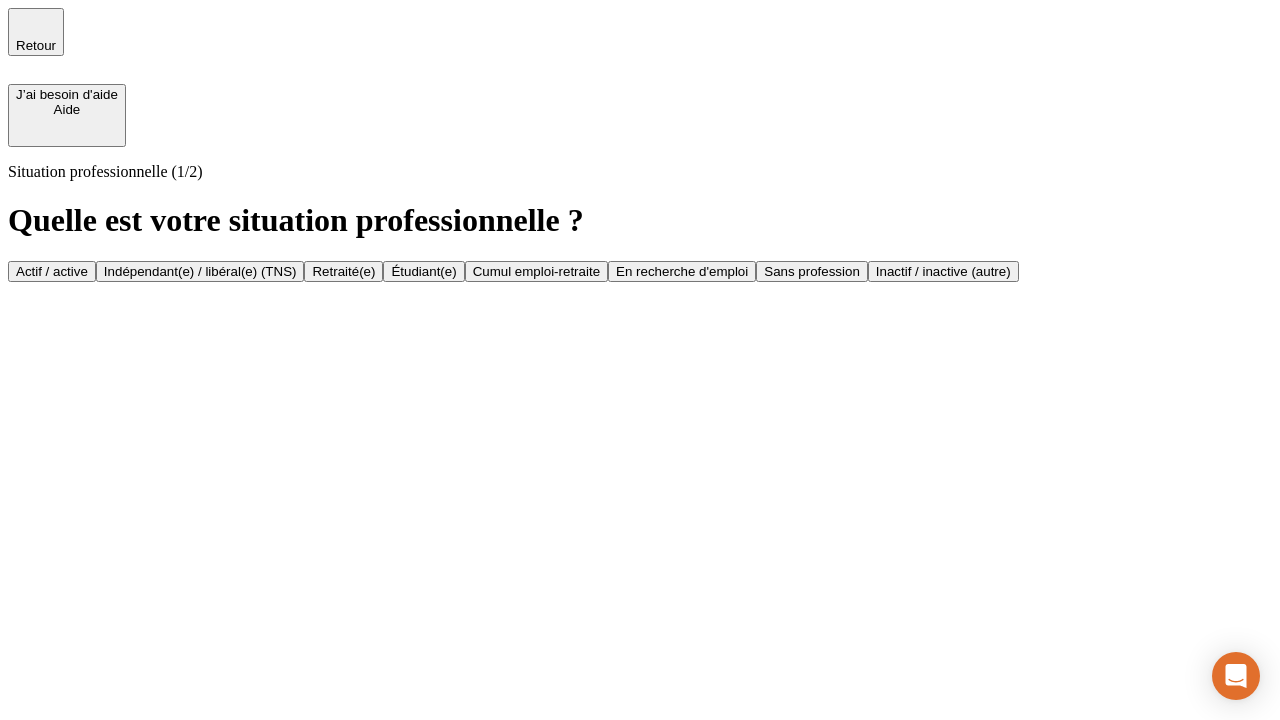 click on "Actif / active" at bounding box center (52, 271) 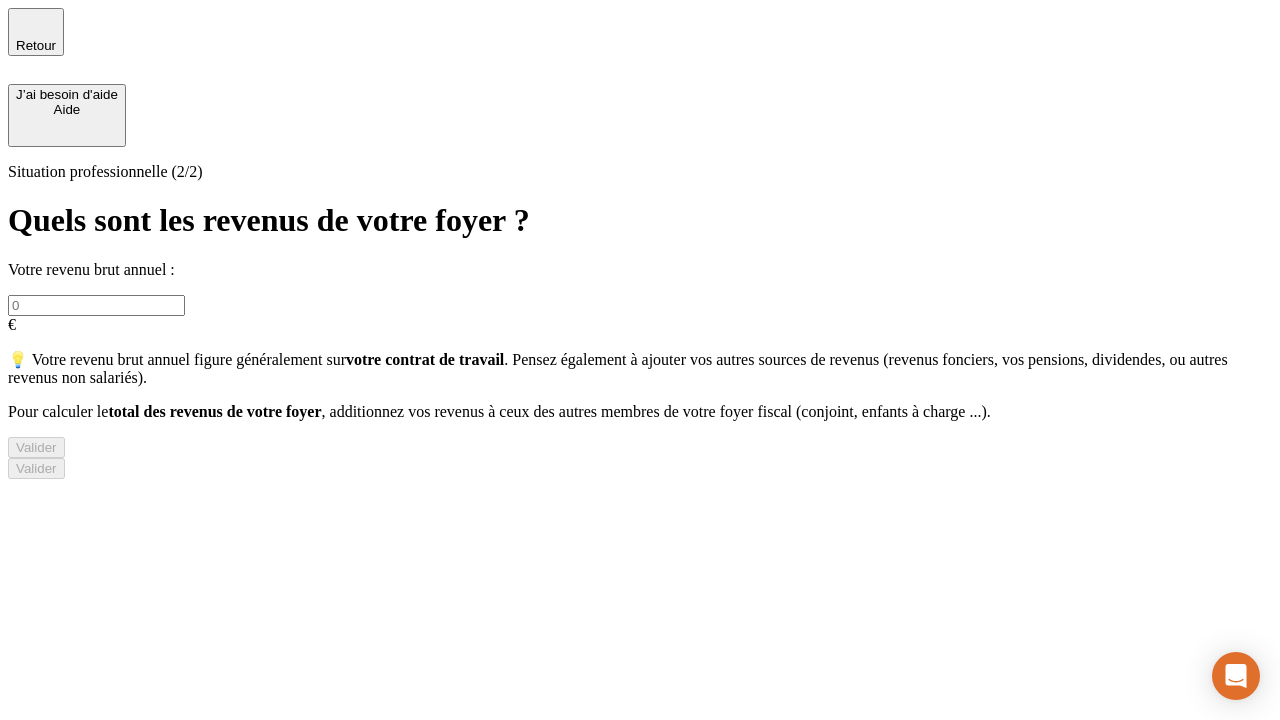 click at bounding box center [96, 305] 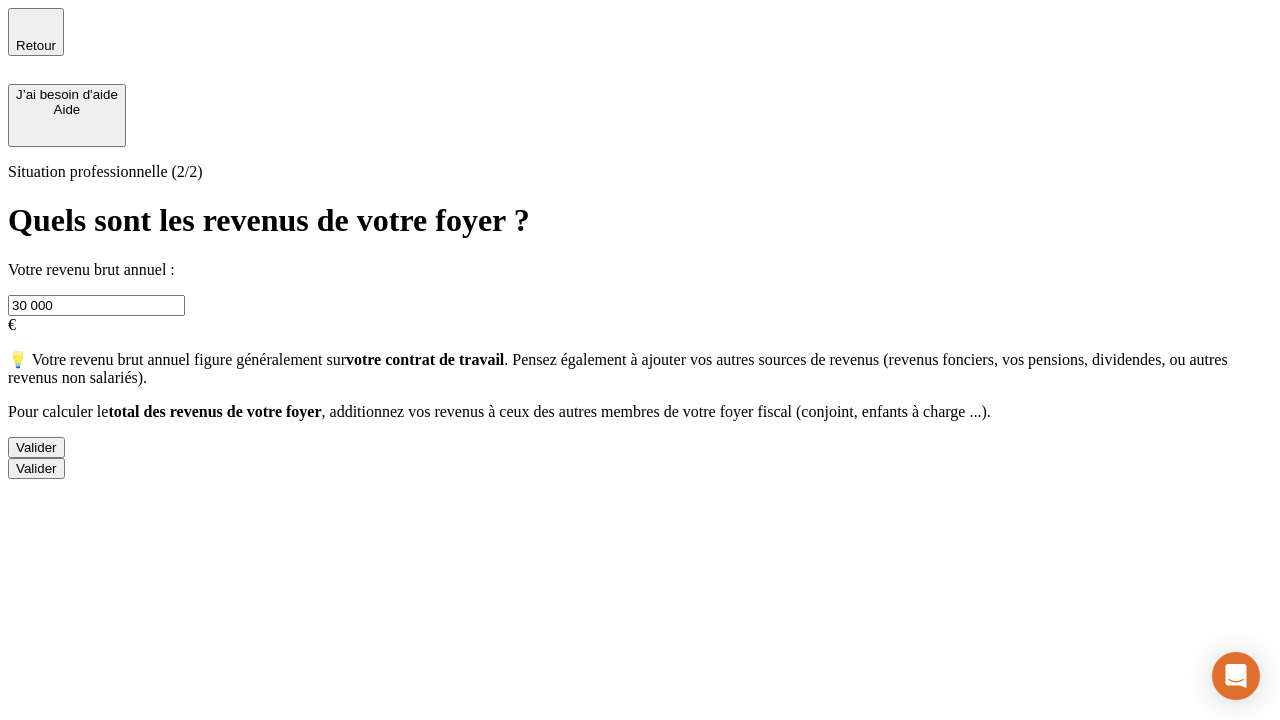 click on "Valider" at bounding box center [36, 447] 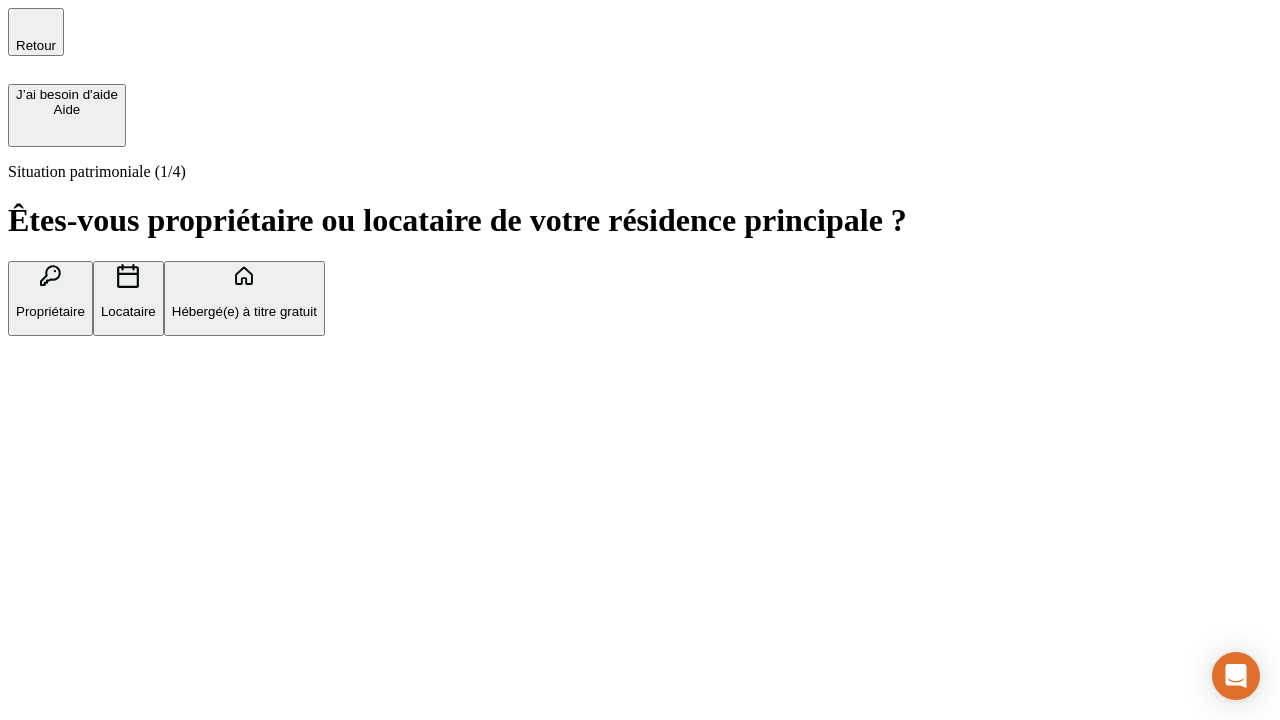 click on "Hébergé(e) à titre gratuit" at bounding box center [244, 311] 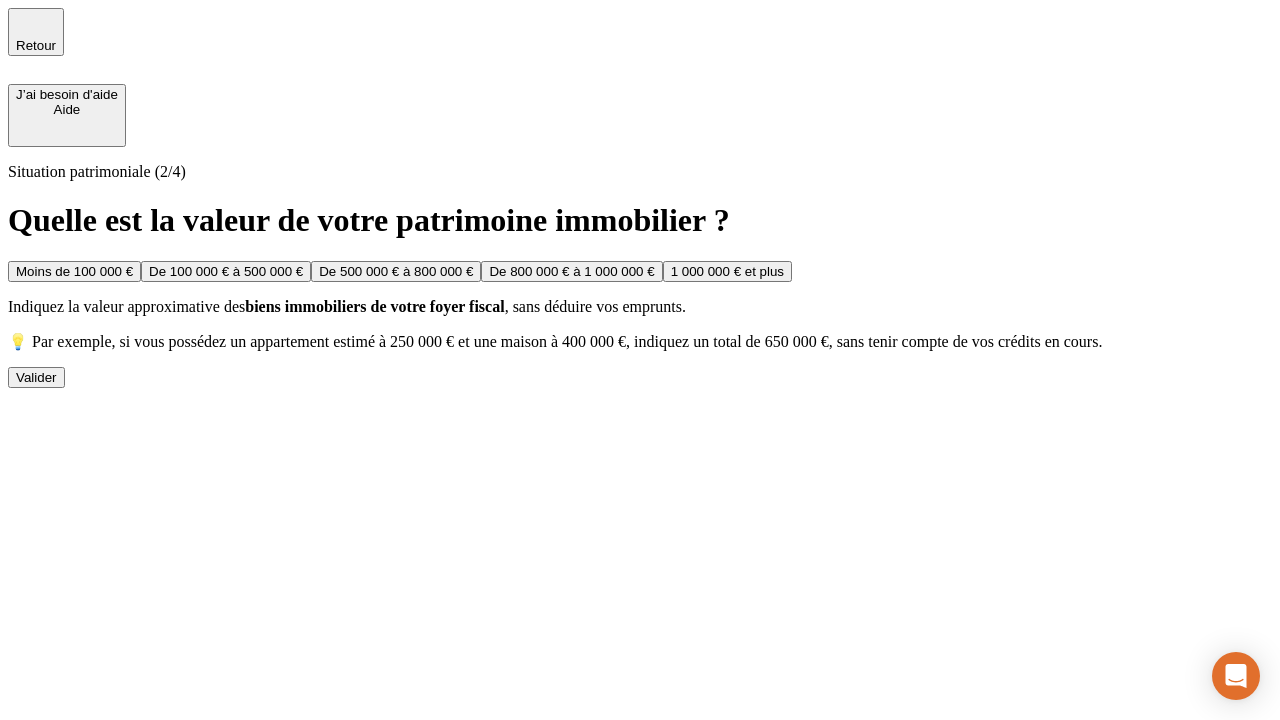 click on "Moins de 100 000 €" at bounding box center (74, 271) 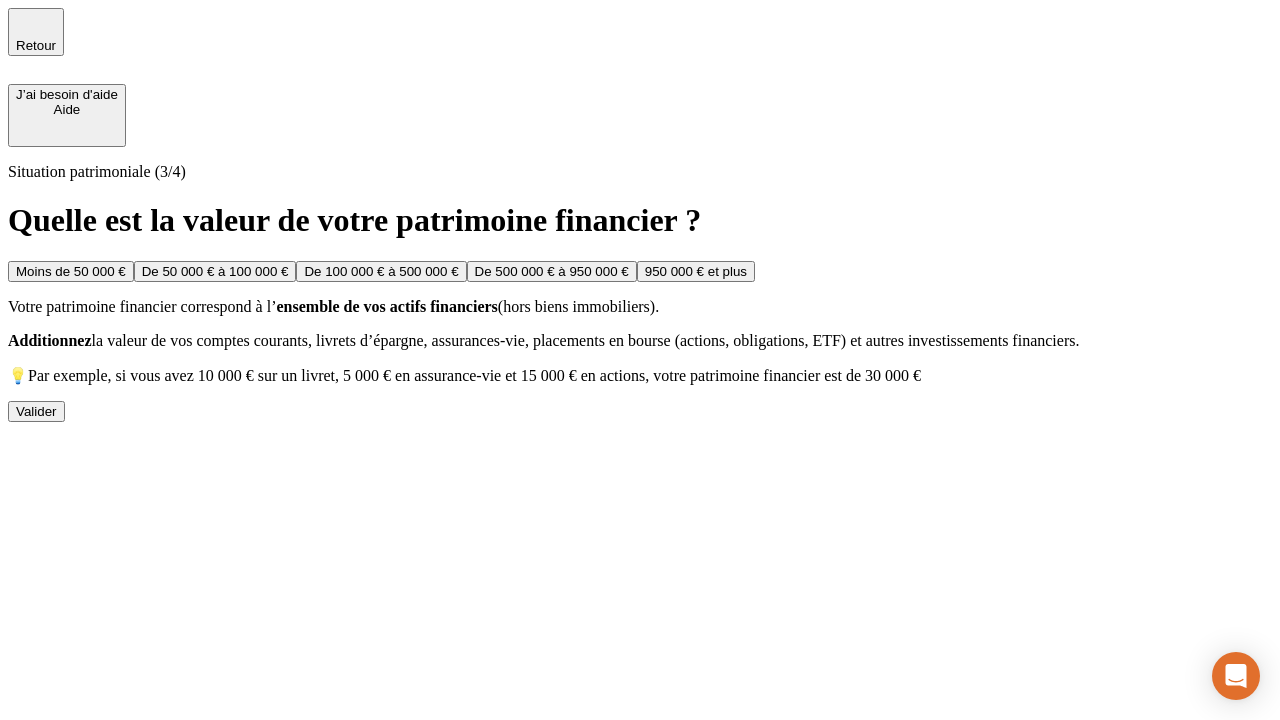 click on "Moins de 50 000 €" at bounding box center [71, 271] 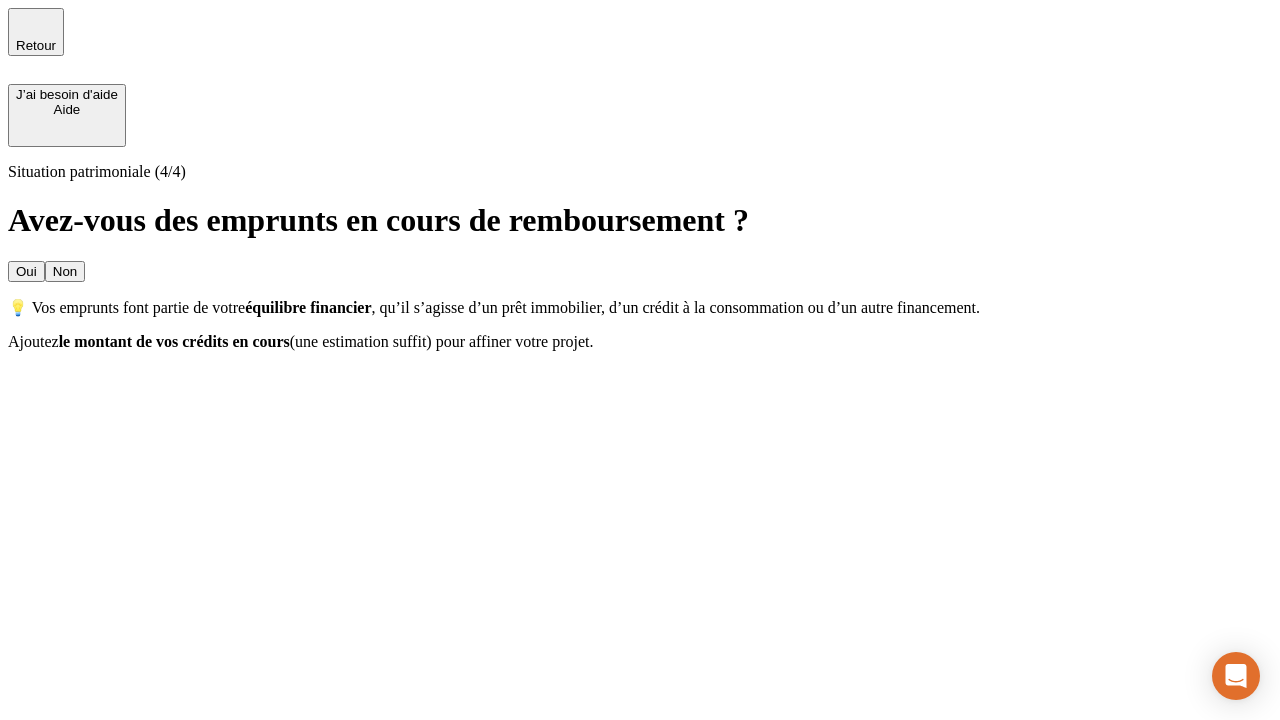 click on "Non" at bounding box center (65, 271) 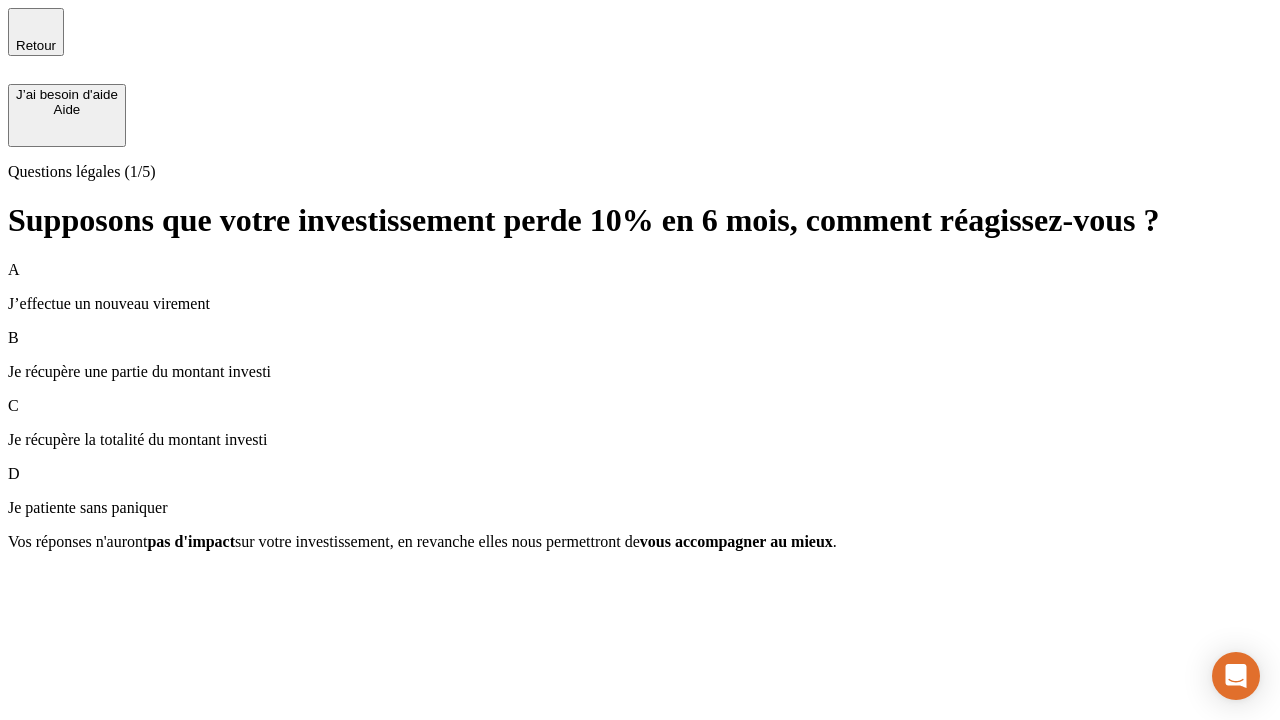 click on "A J’effectue un nouveau virement" at bounding box center (640, 287) 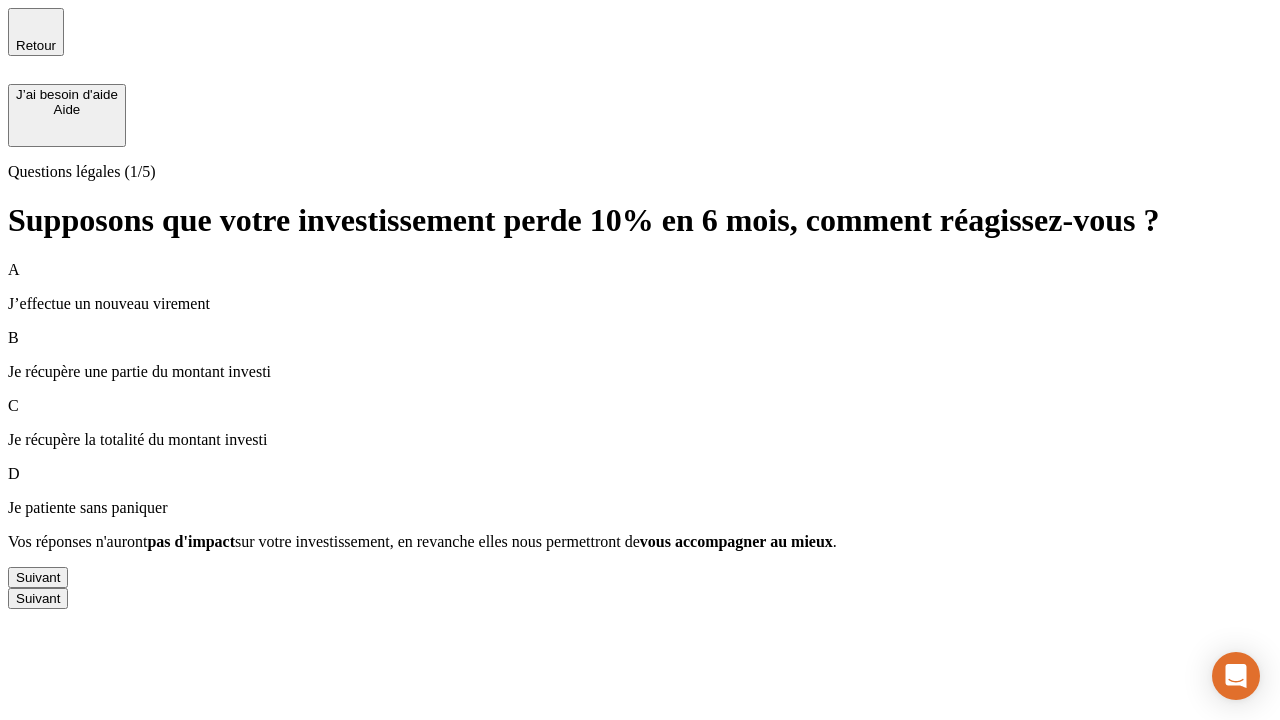 click on "Suivant" at bounding box center [38, 577] 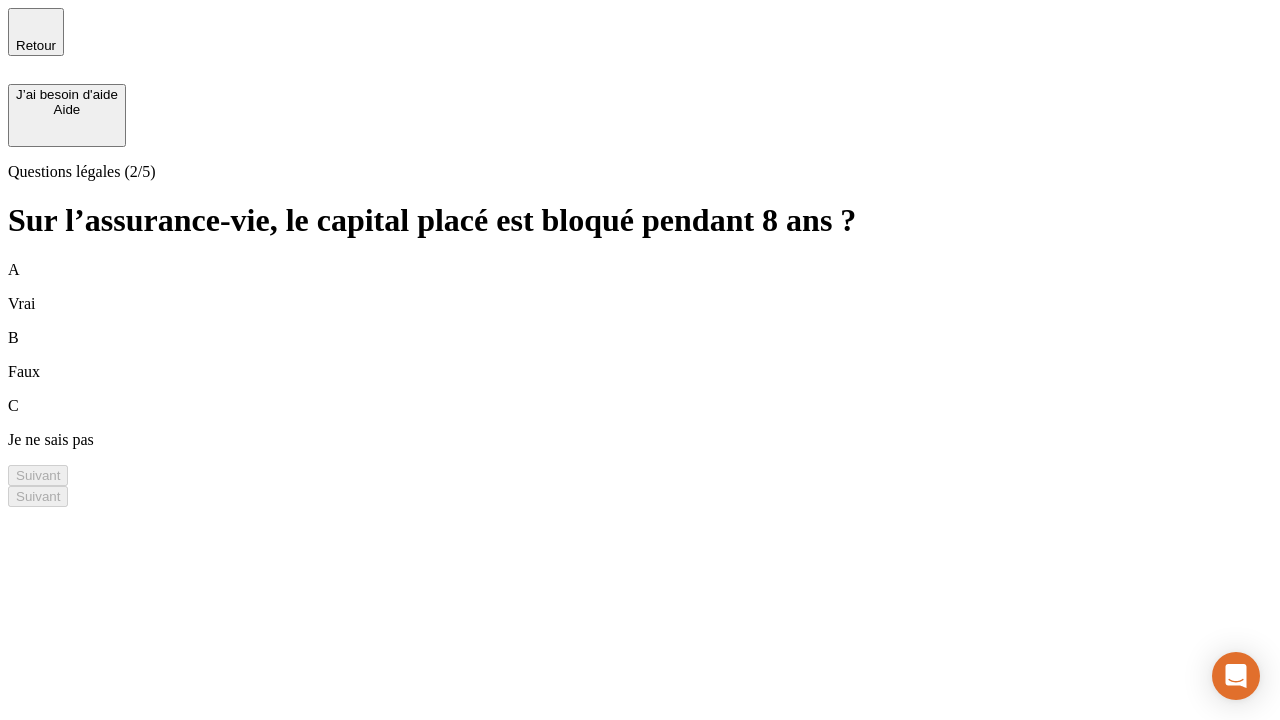 click on "B Faux" at bounding box center (640, 355) 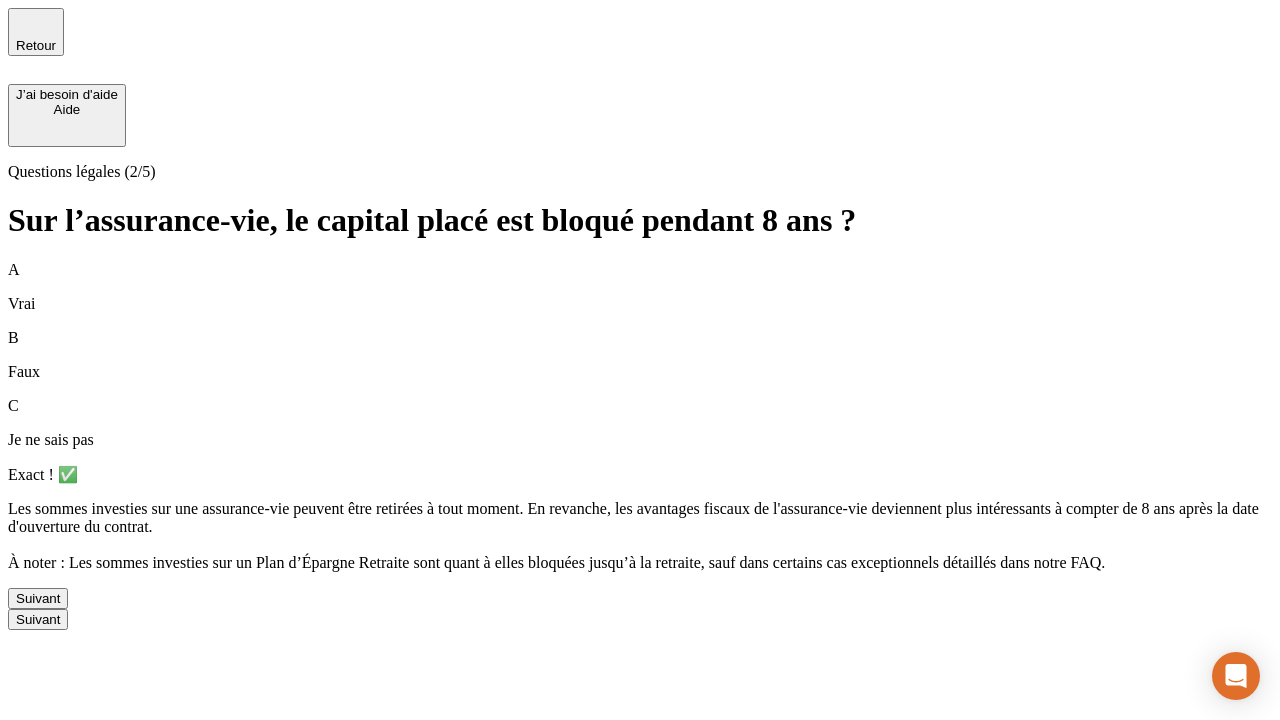 click on "Suivant" at bounding box center (38, 598) 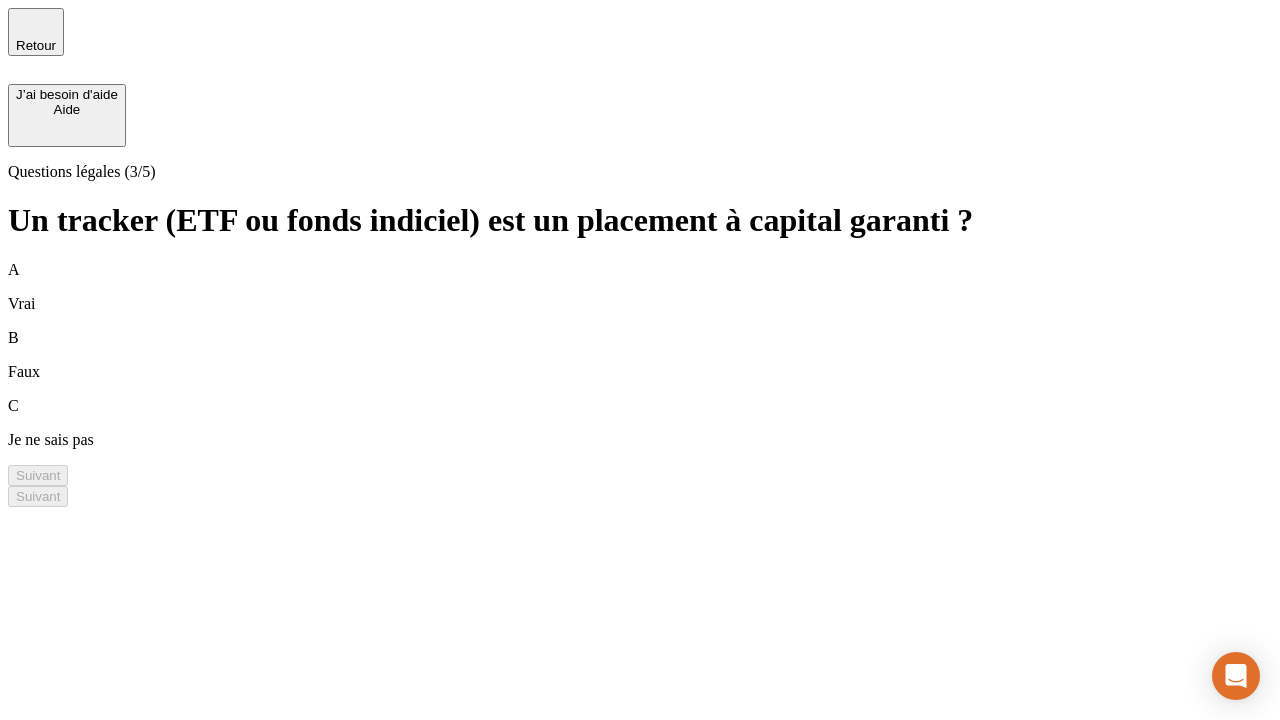 click on "B Faux" at bounding box center (640, 355) 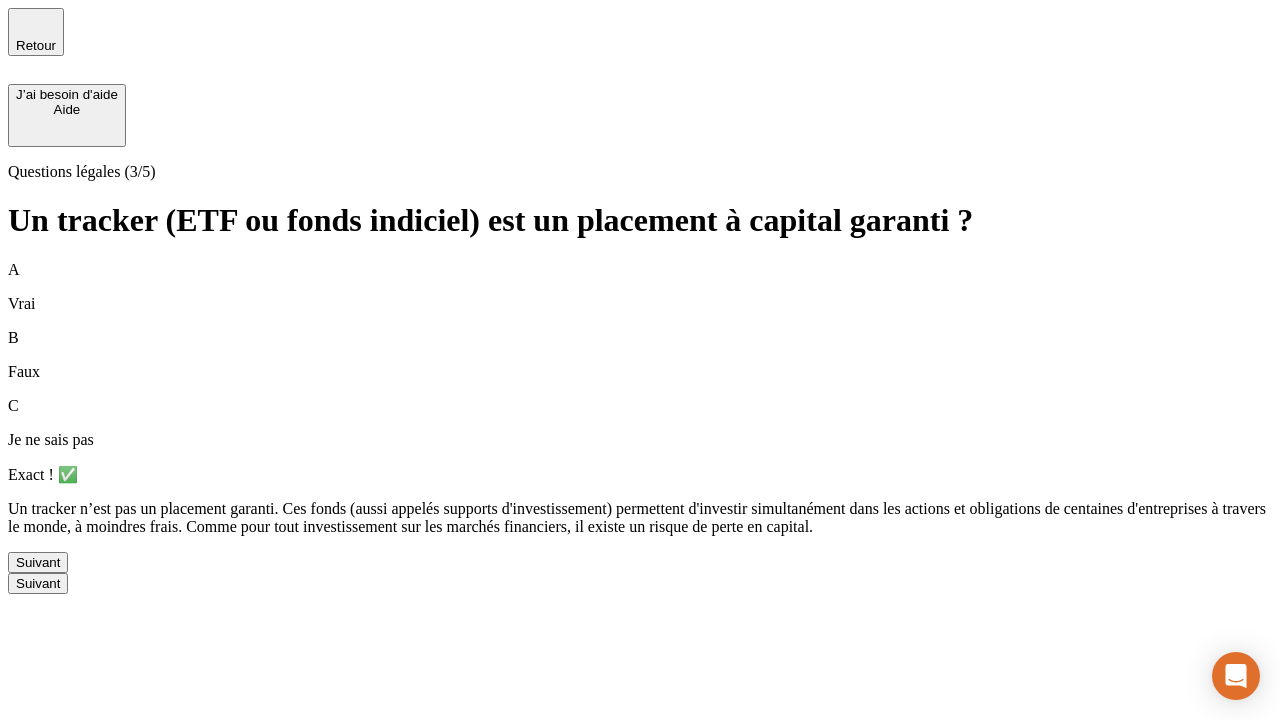 click on "Suivant" at bounding box center [38, 562] 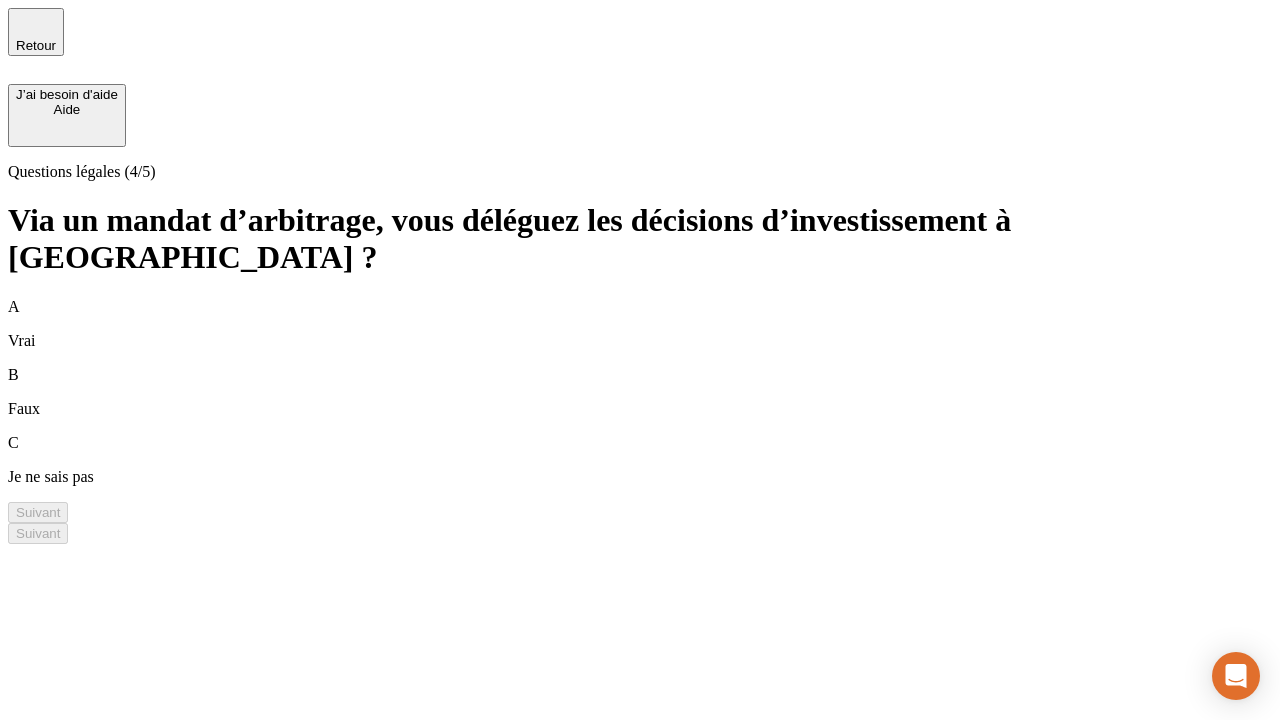 click on "A Vrai" at bounding box center (640, 324) 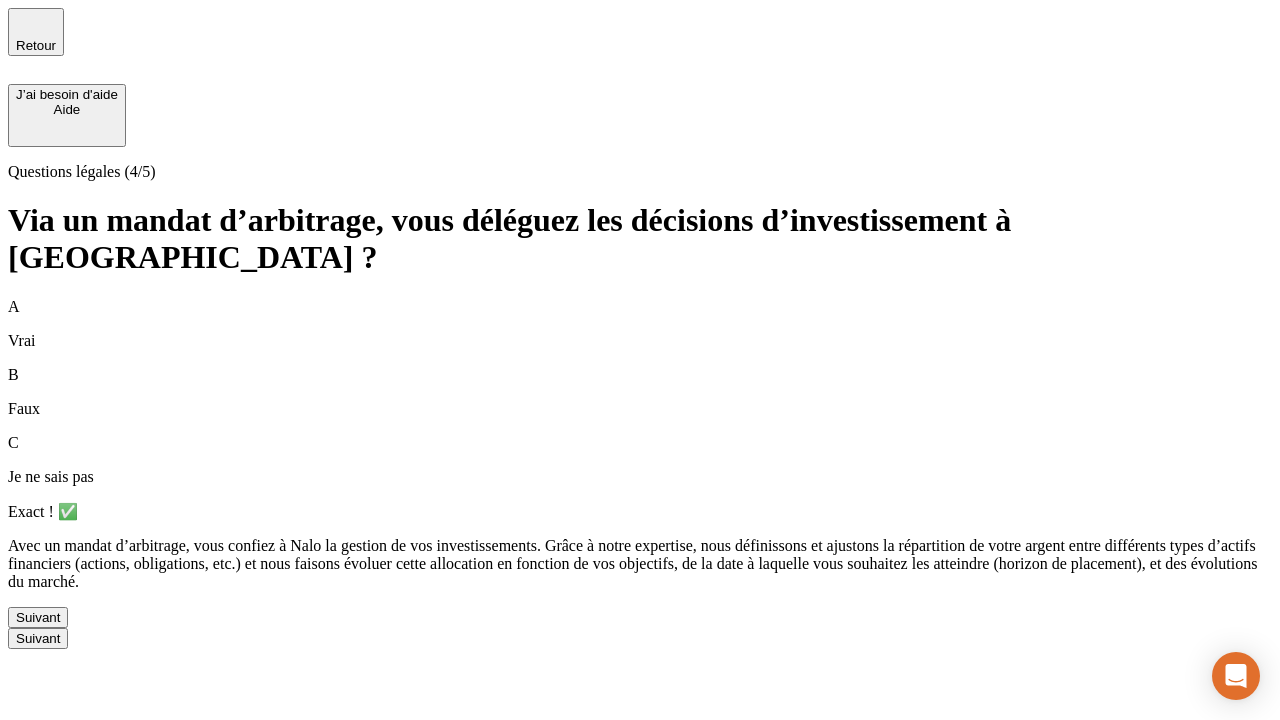 click on "Suivant" at bounding box center (38, 617) 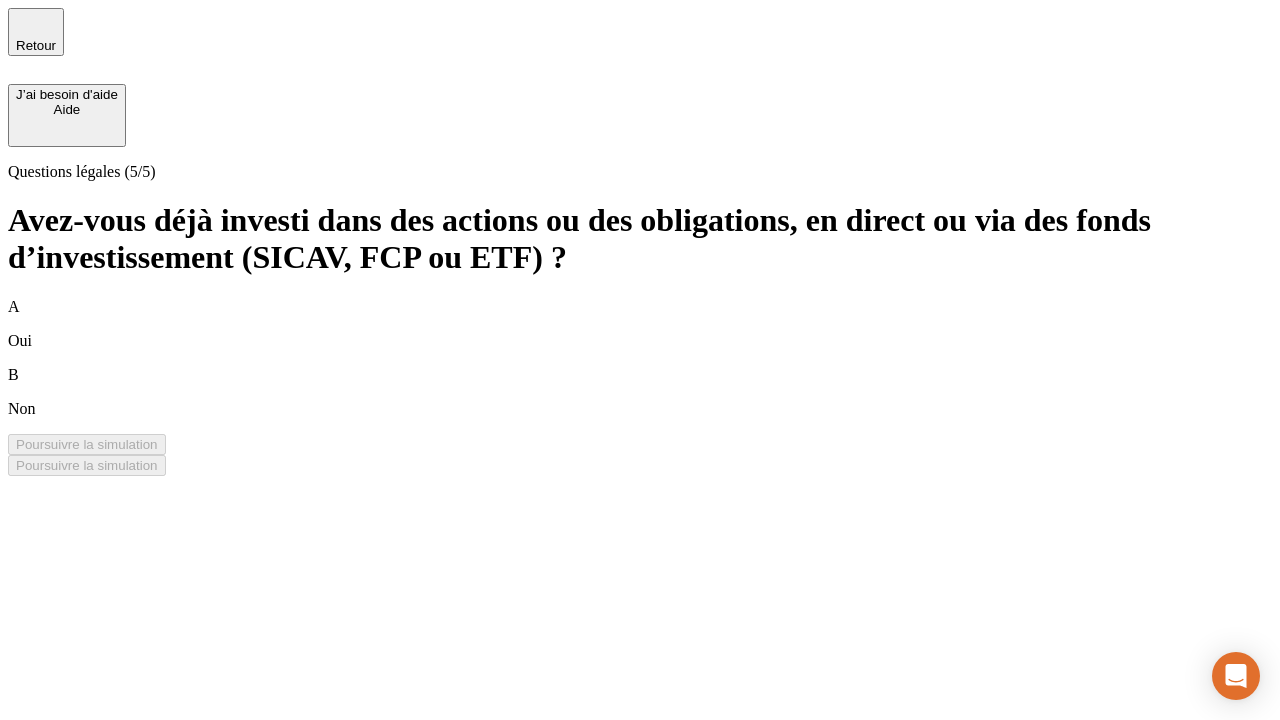 click on "B Non" at bounding box center [640, 392] 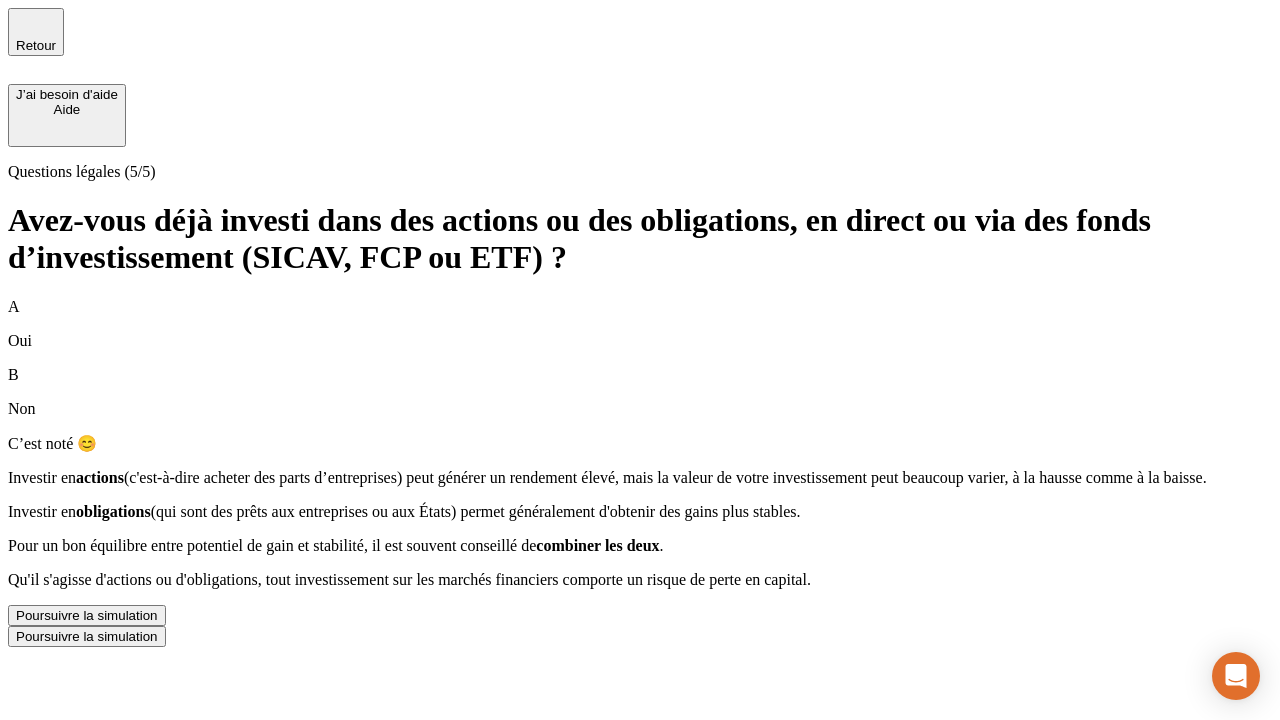 click on "Poursuivre la simulation" at bounding box center [87, 615] 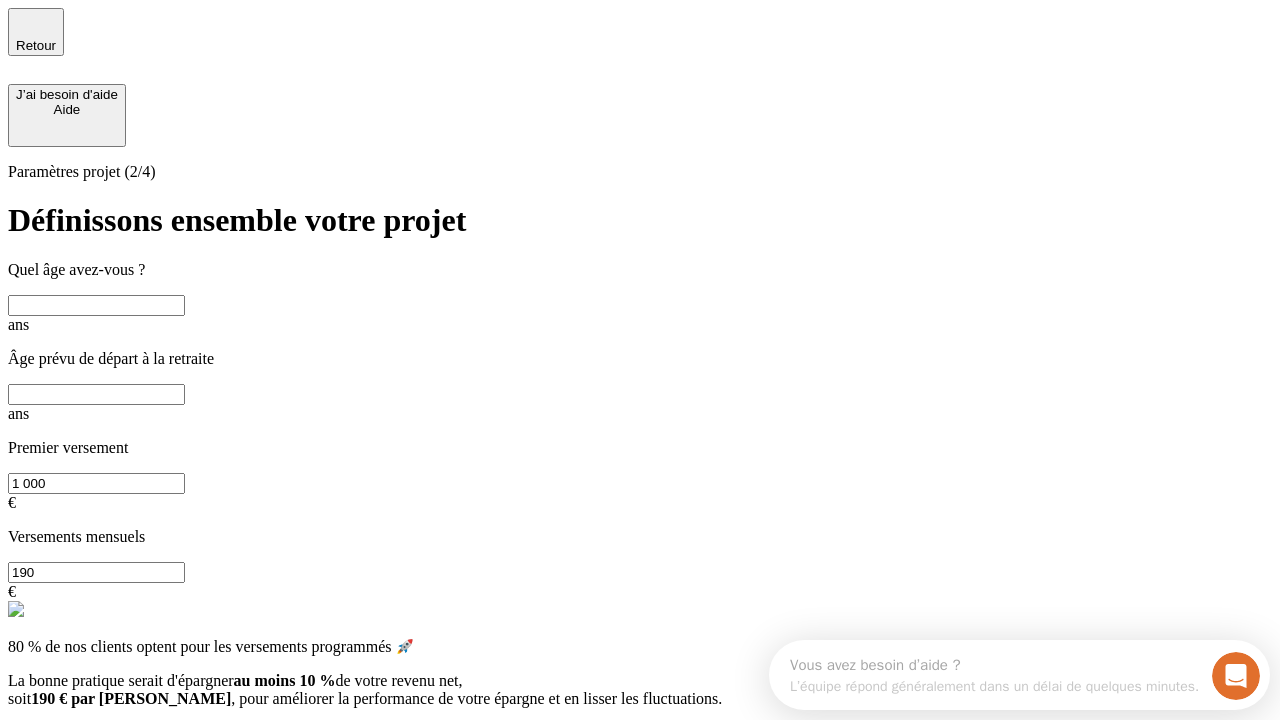 scroll, scrollTop: 0, scrollLeft: 0, axis: both 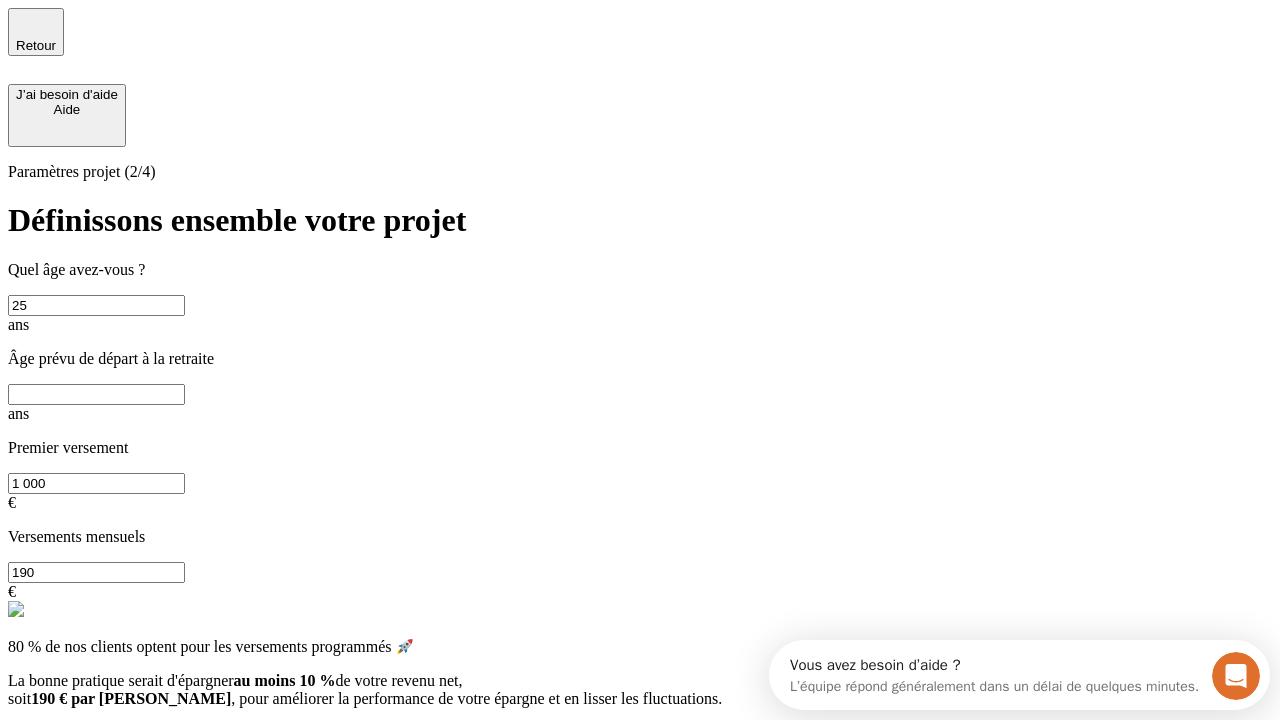 type on "25" 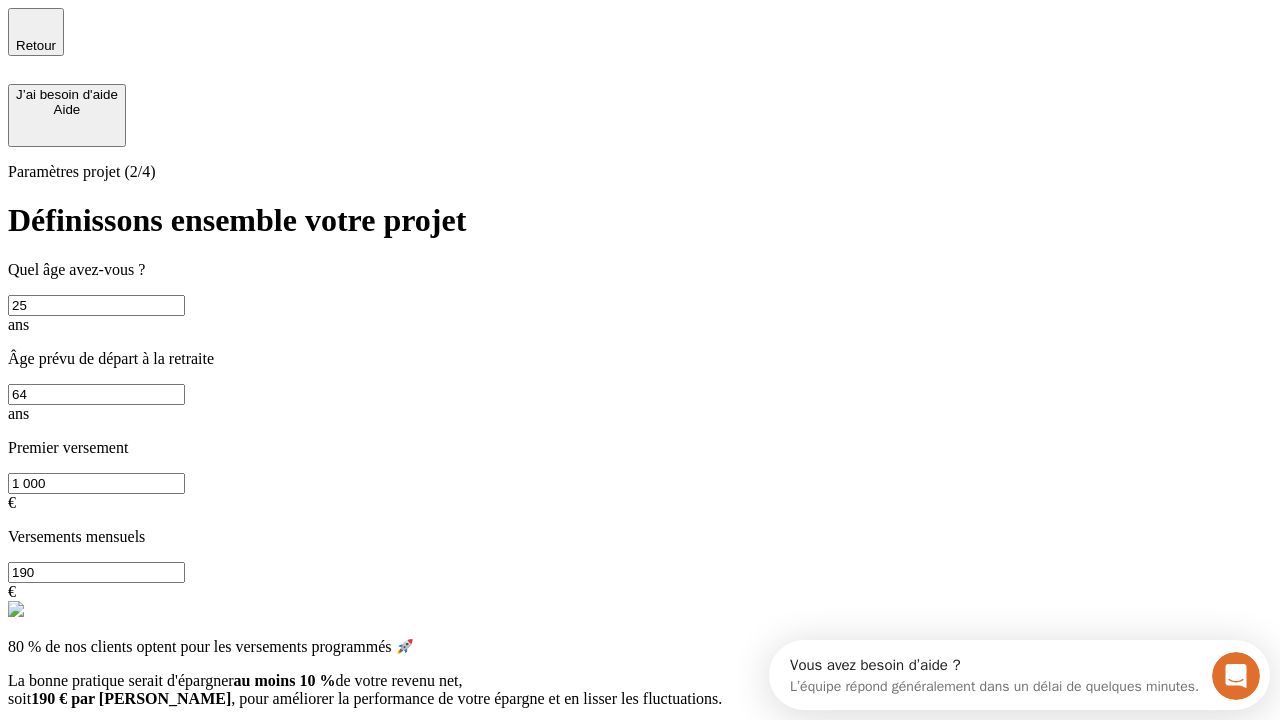 type on "64" 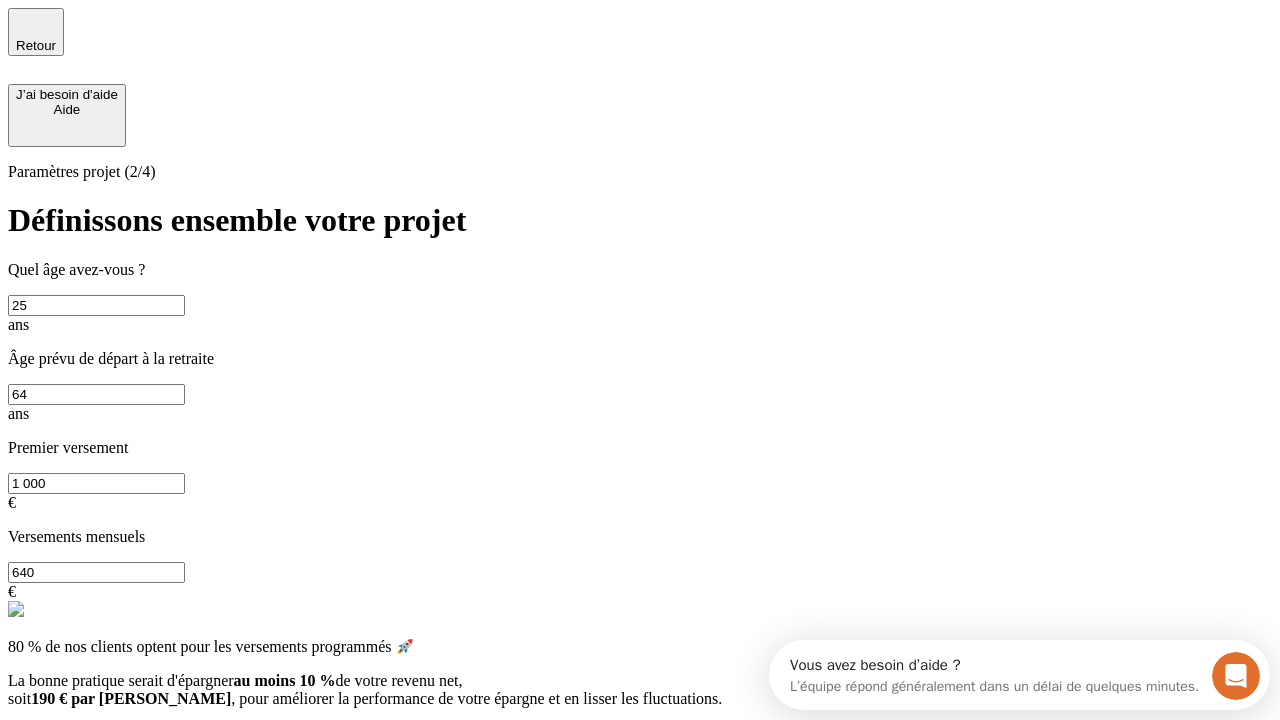 type on "640" 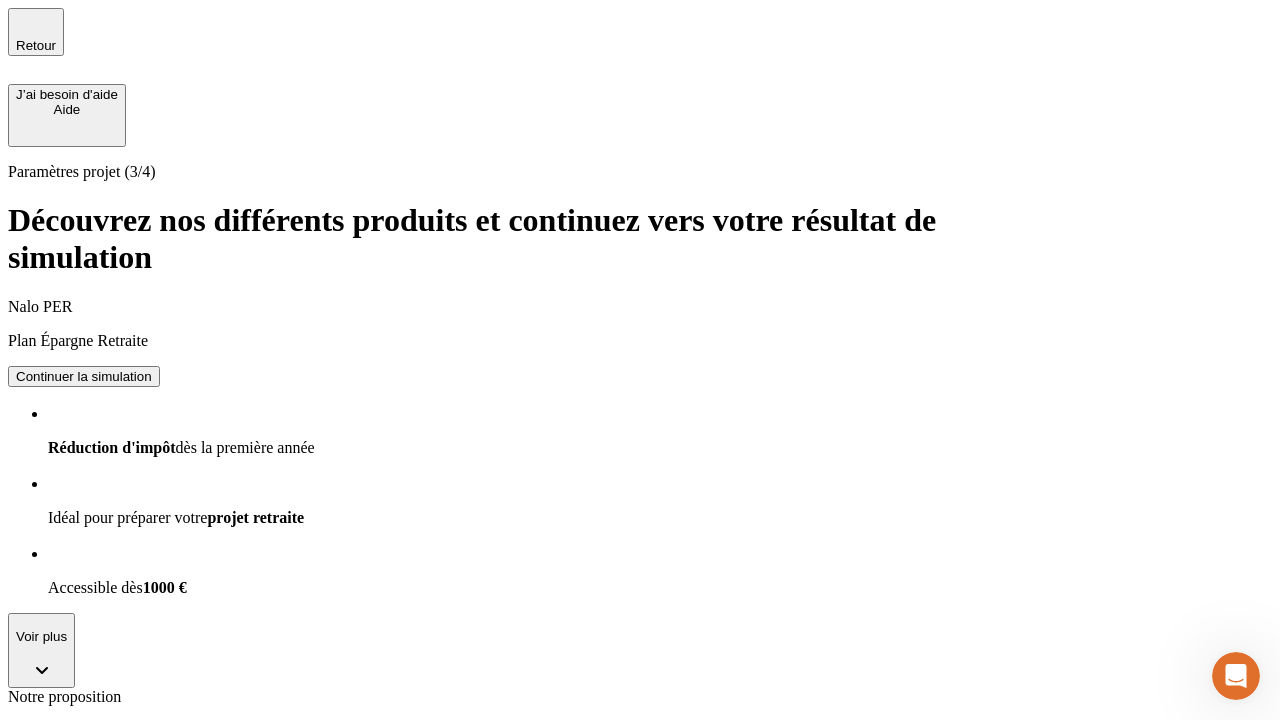 click on "Continuer la simulation" at bounding box center (84, 800) 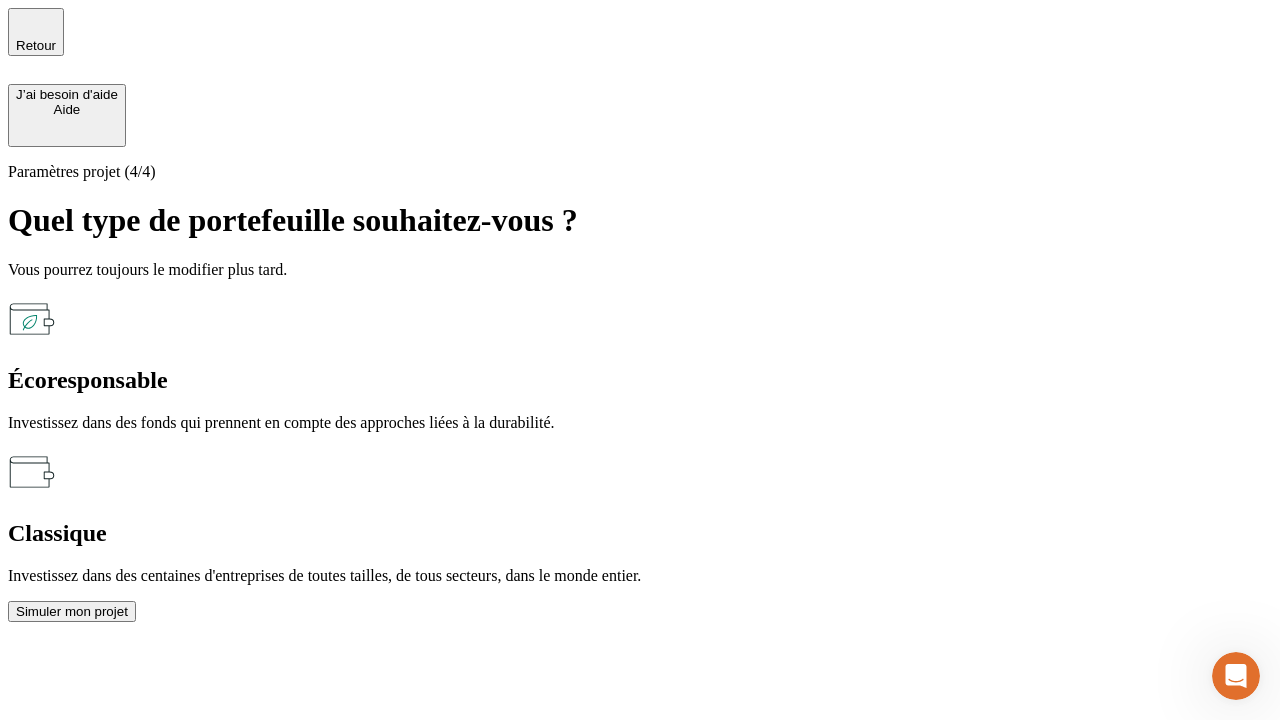 click on "Écoresponsable" at bounding box center (640, 380) 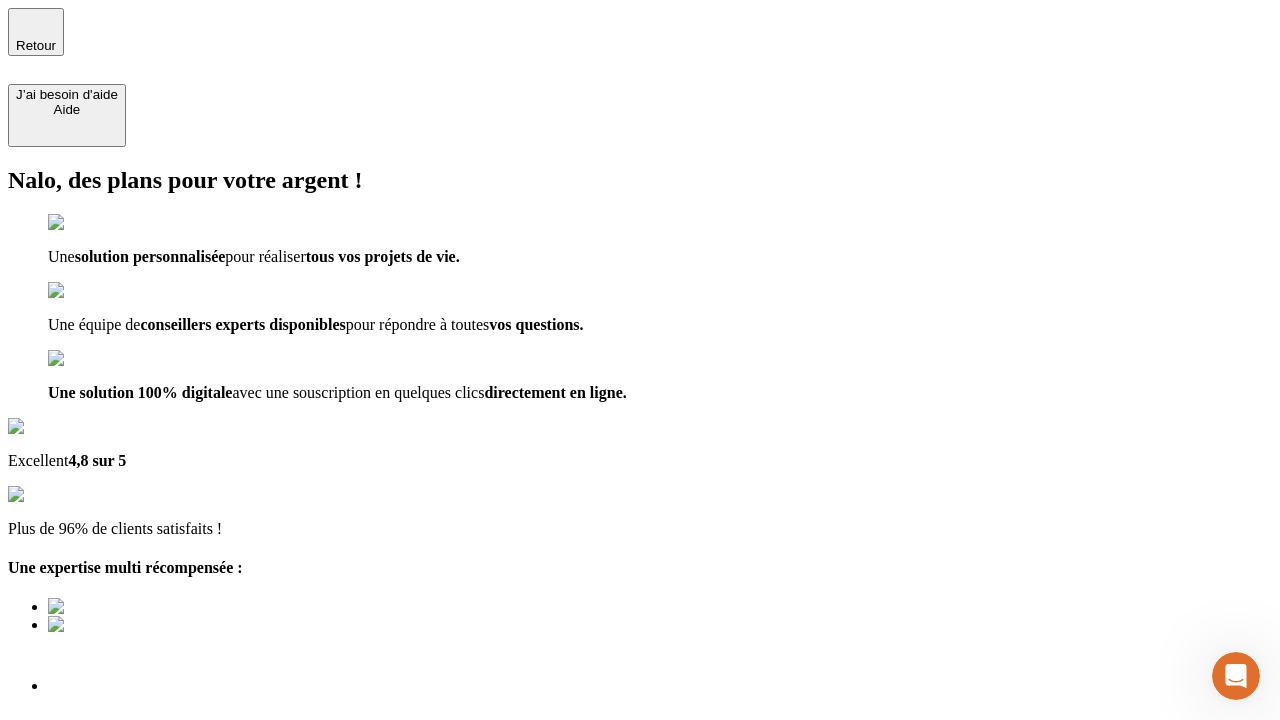 click on "Découvrir ma simulation" at bounding box center [87, 840] 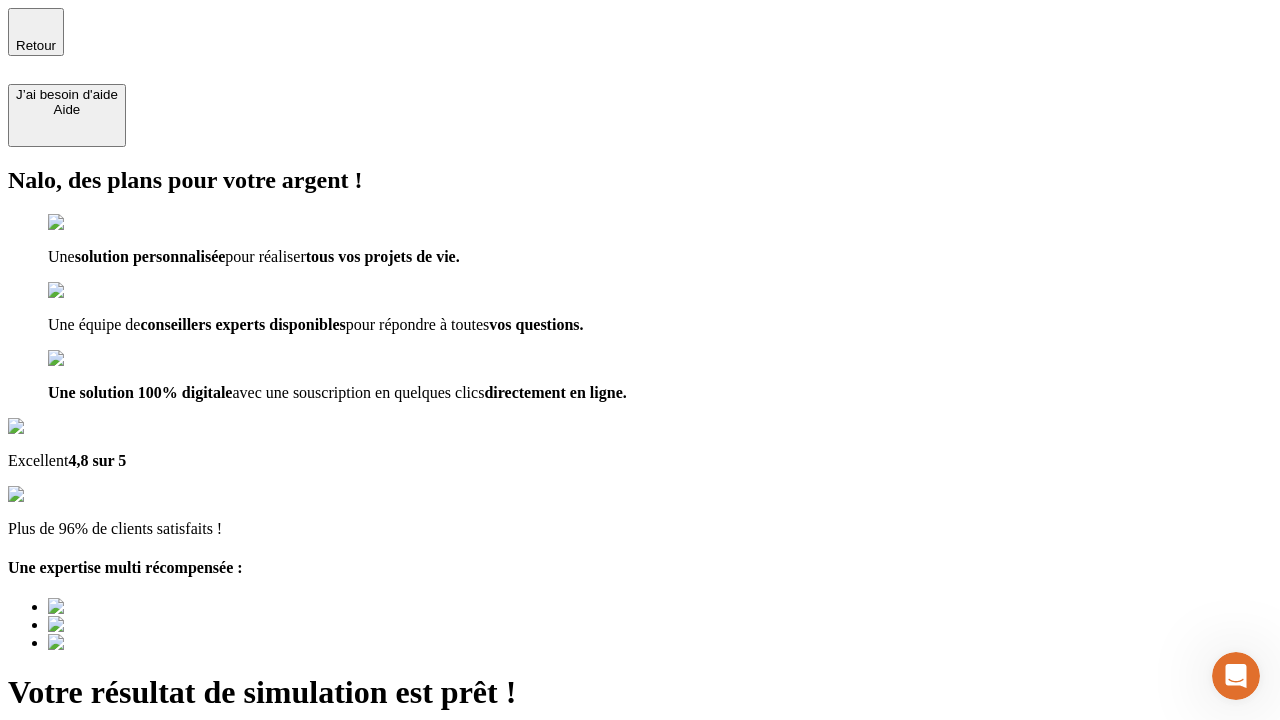 type on "[EMAIL_ADDRESS][PERSON_NAME][DOMAIN_NAME]" 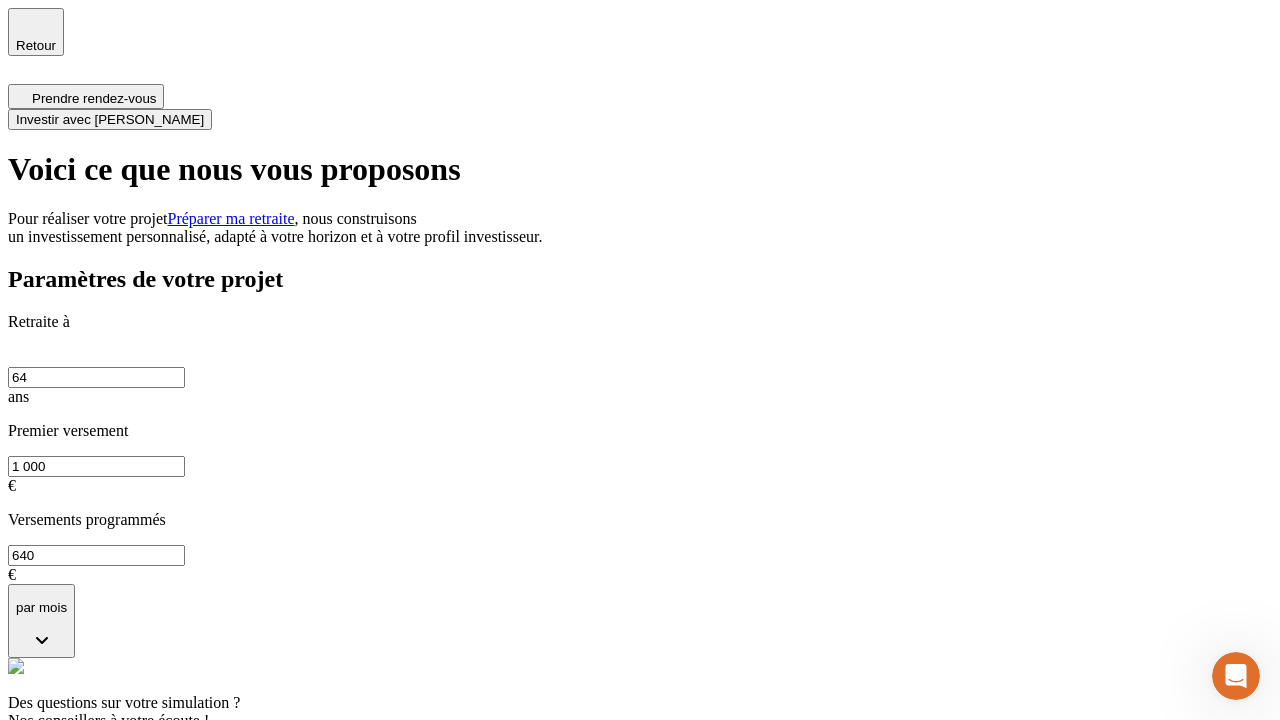 click on "Investir avec [PERSON_NAME]" at bounding box center [110, 119] 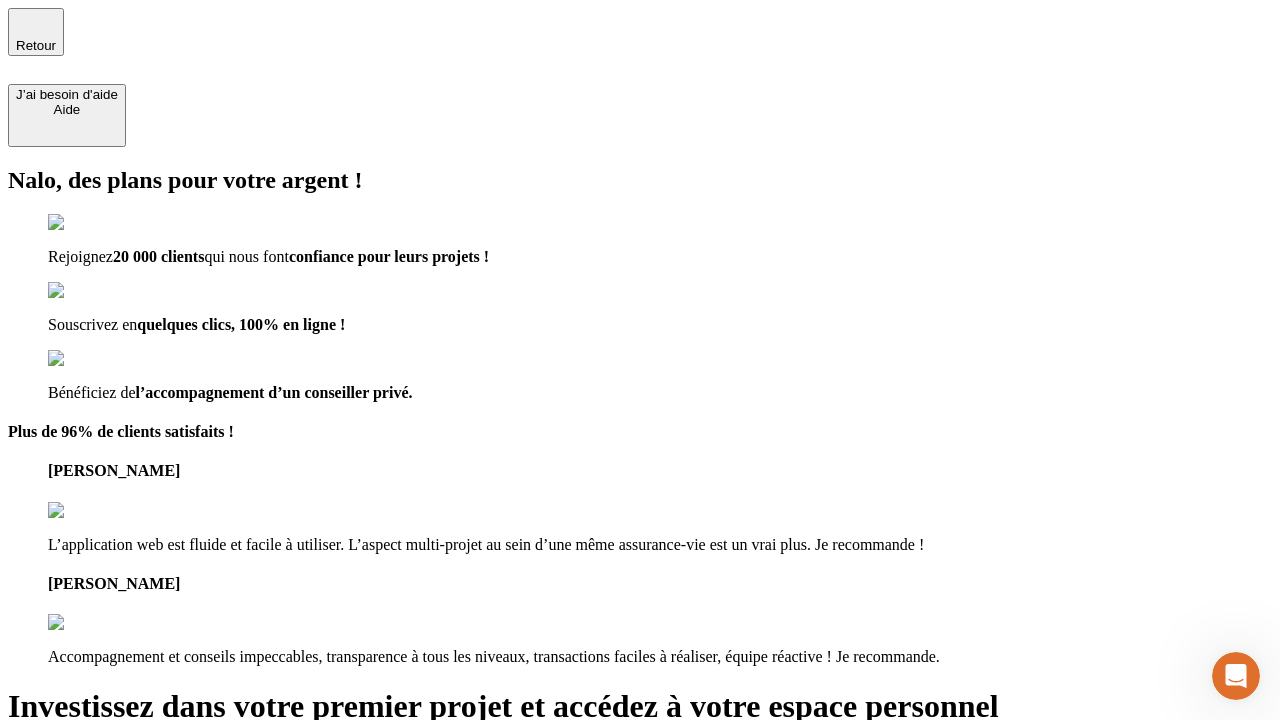 type on "[EMAIL_ADDRESS][PERSON_NAME][DOMAIN_NAME]" 